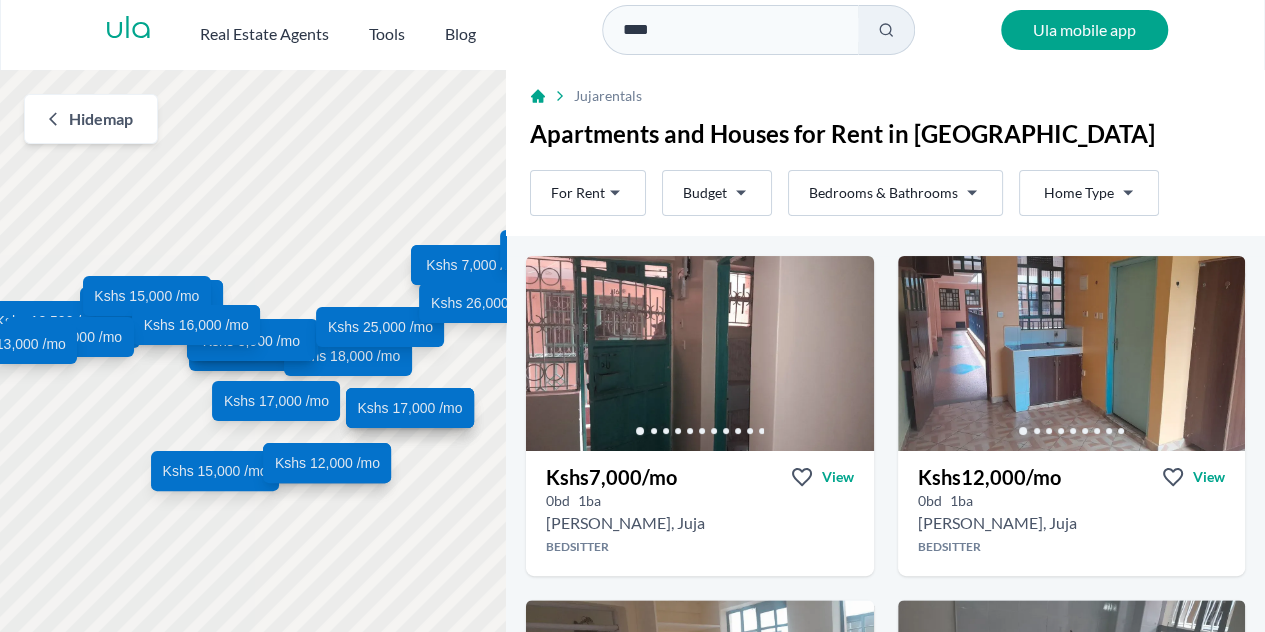 scroll, scrollTop: 10, scrollLeft: 0, axis: vertical 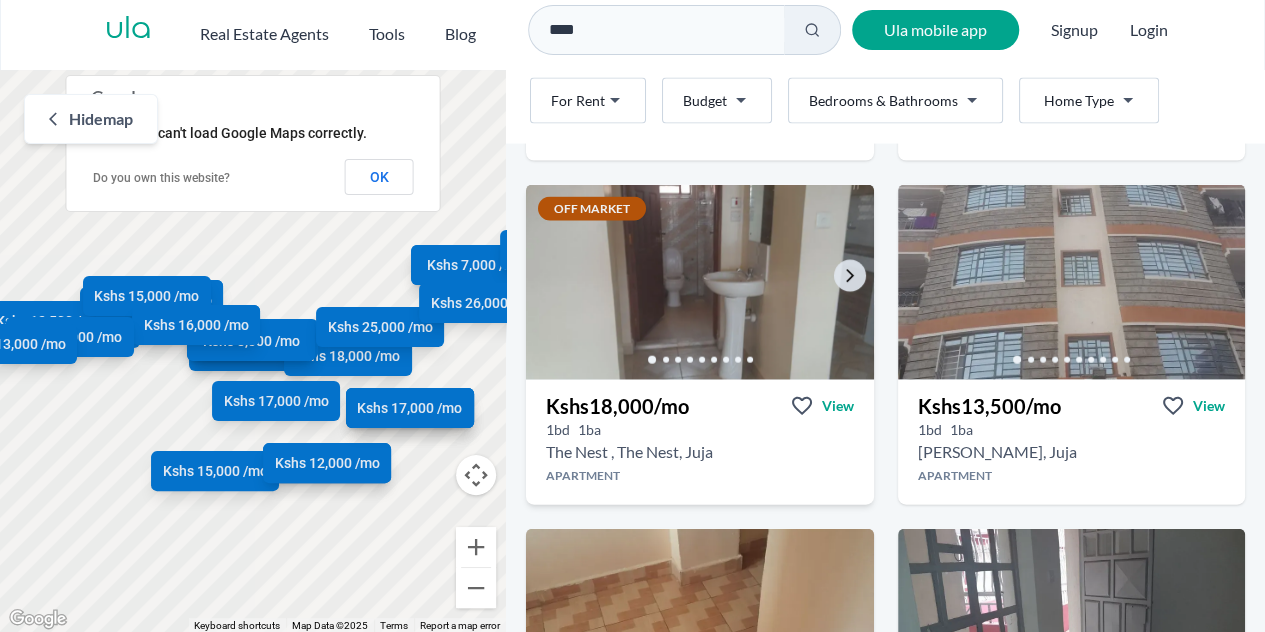 click at bounding box center [699, 282] 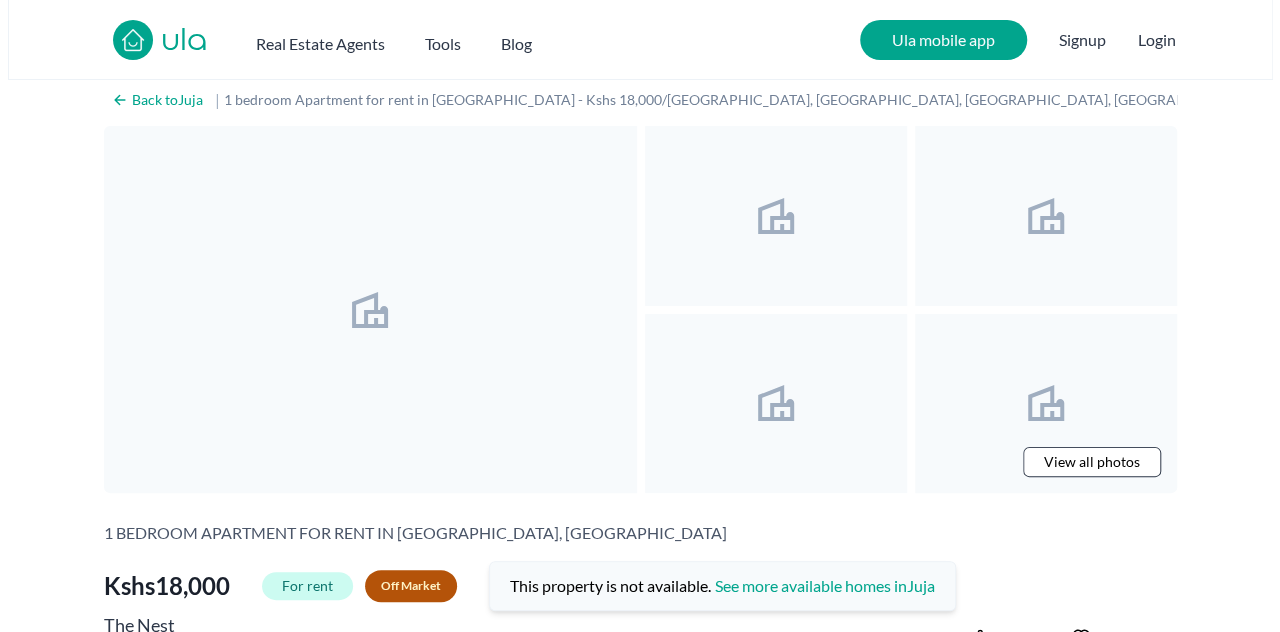 scroll, scrollTop: 0, scrollLeft: 0, axis: both 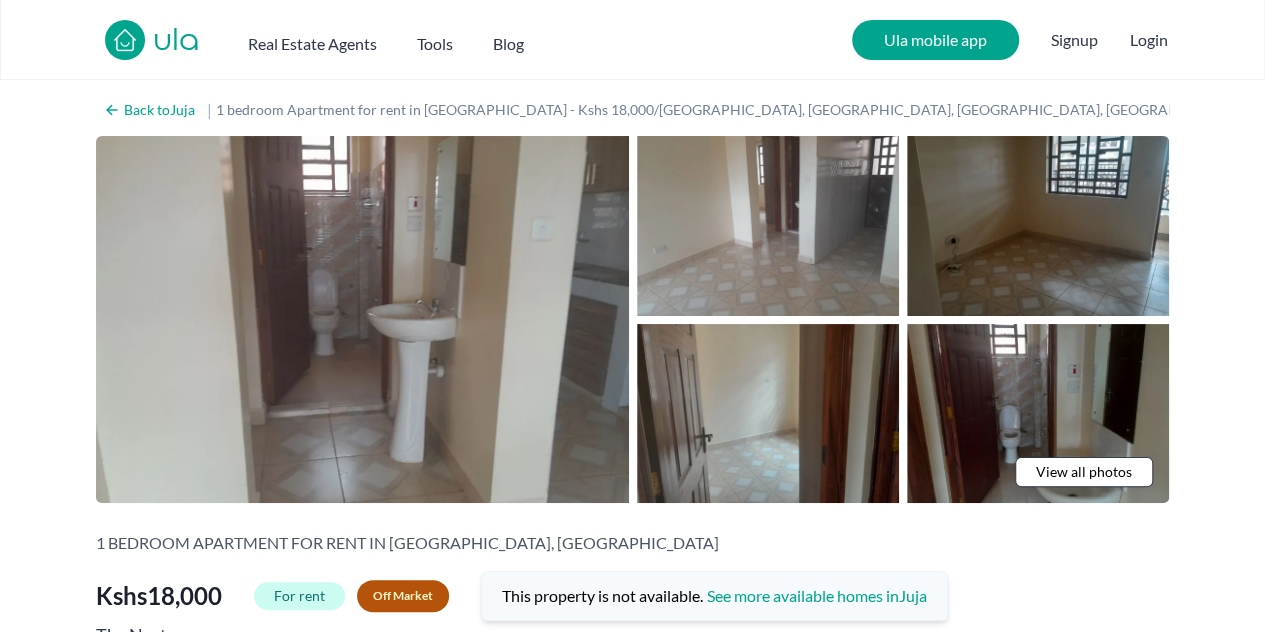 click on "View all photos" at bounding box center (1084, 472) 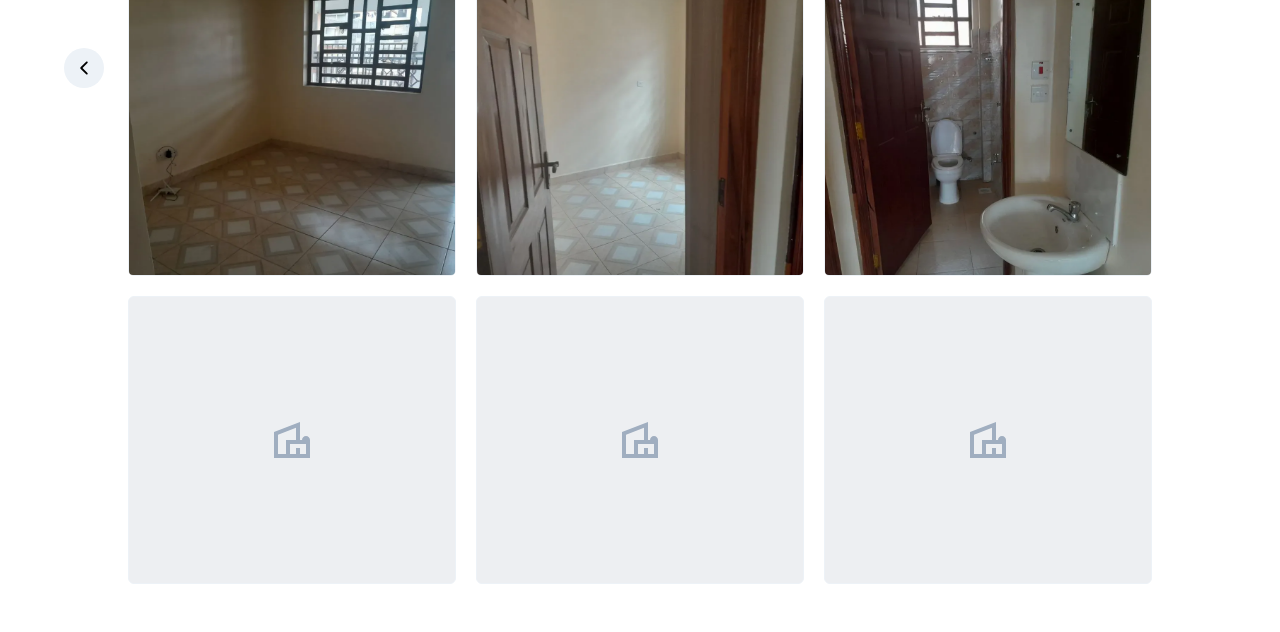 scroll, scrollTop: 0, scrollLeft: 0, axis: both 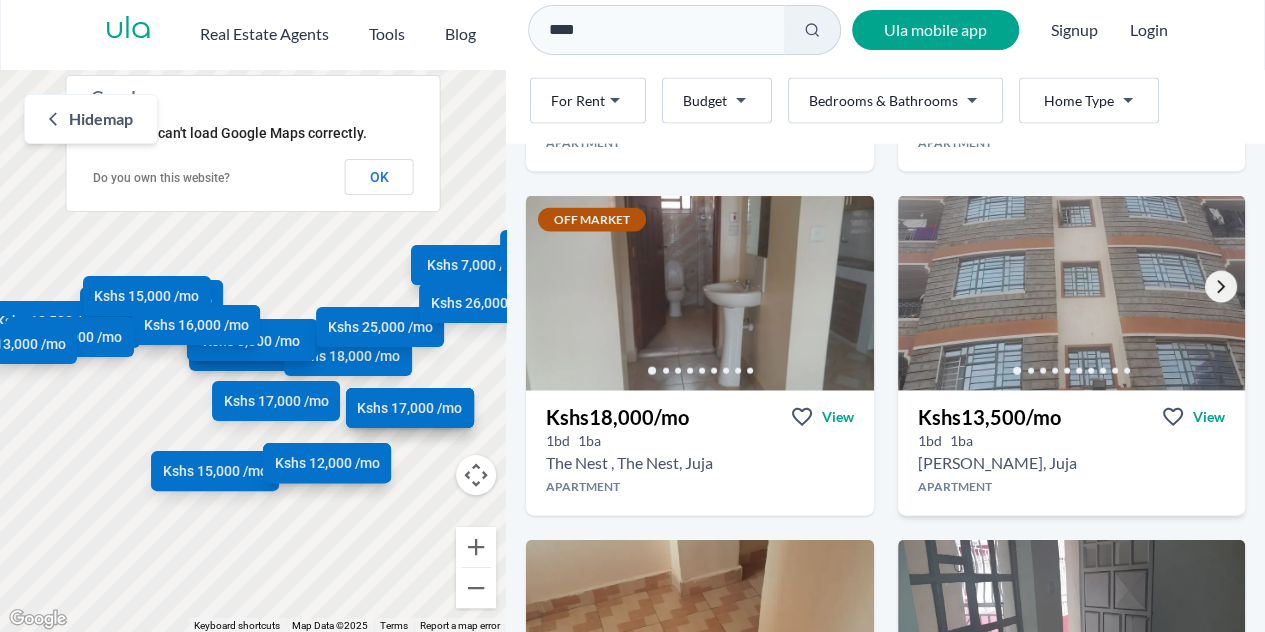 click 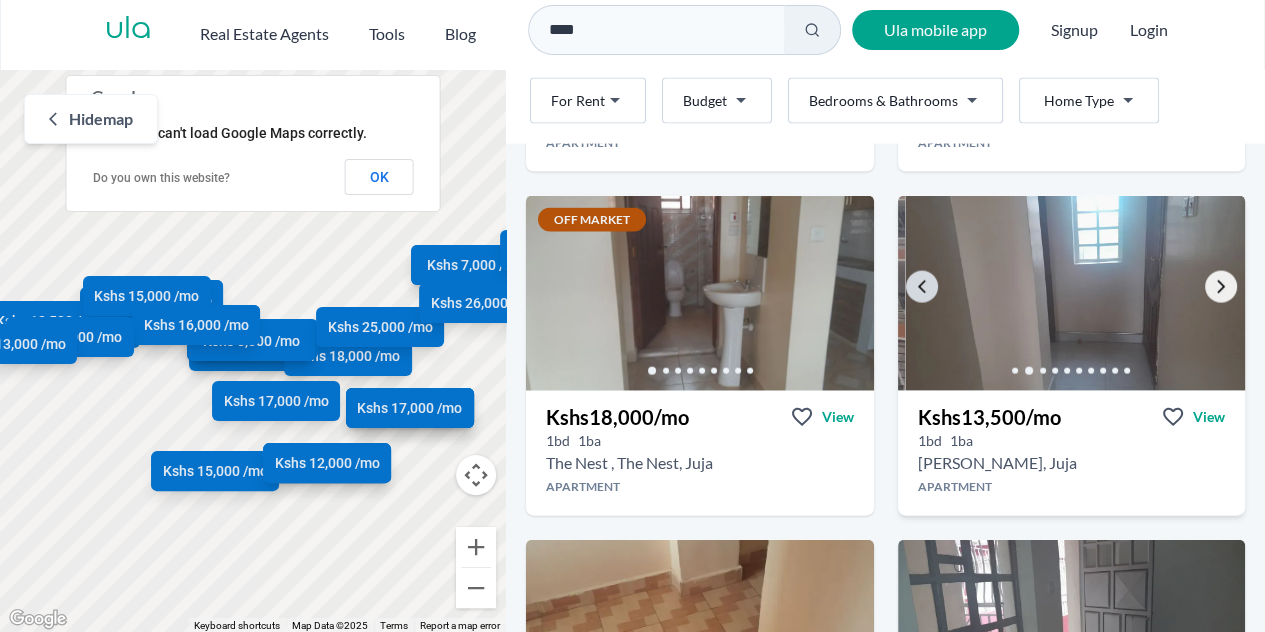 click 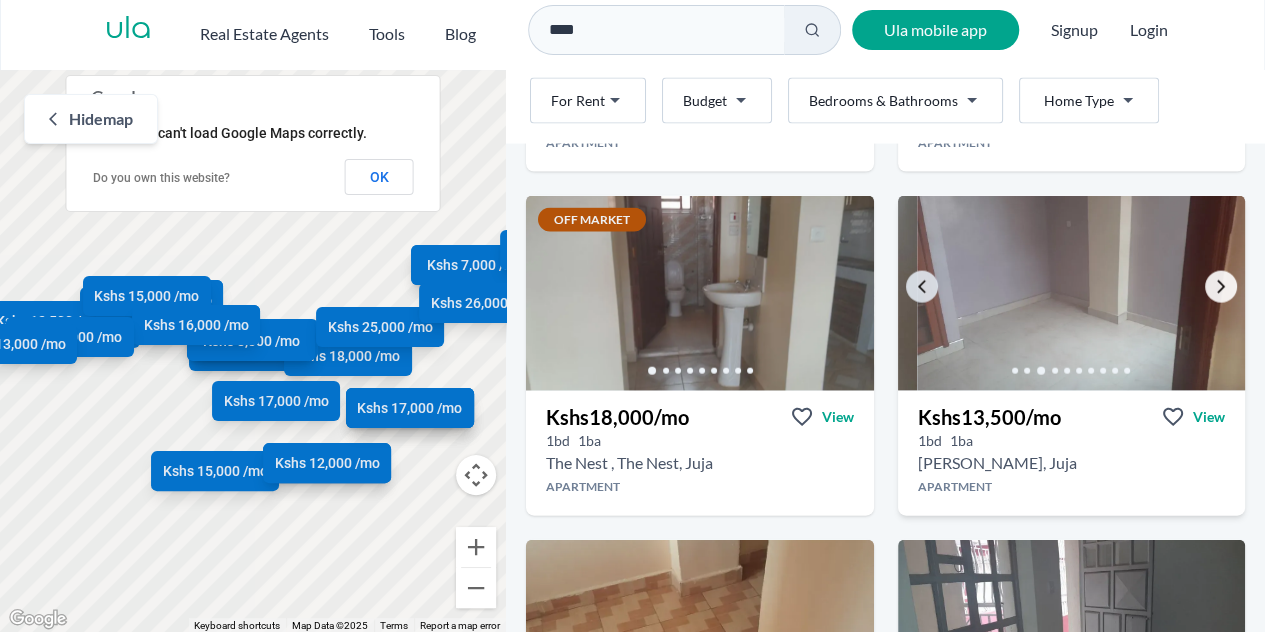 click 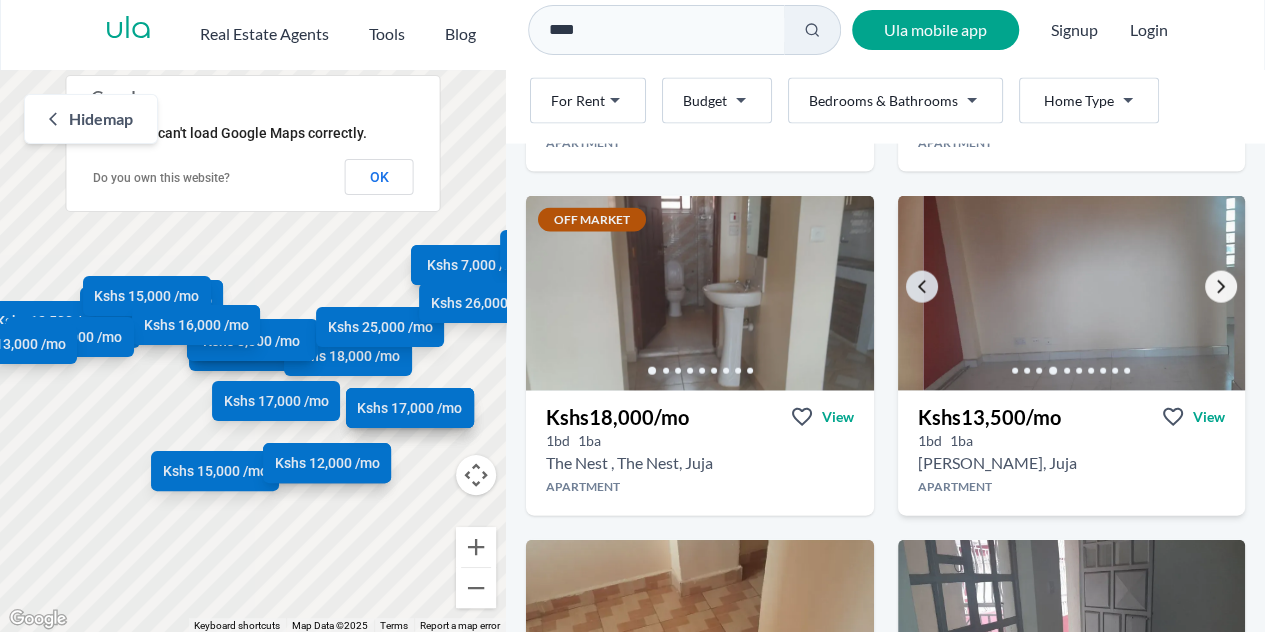 click 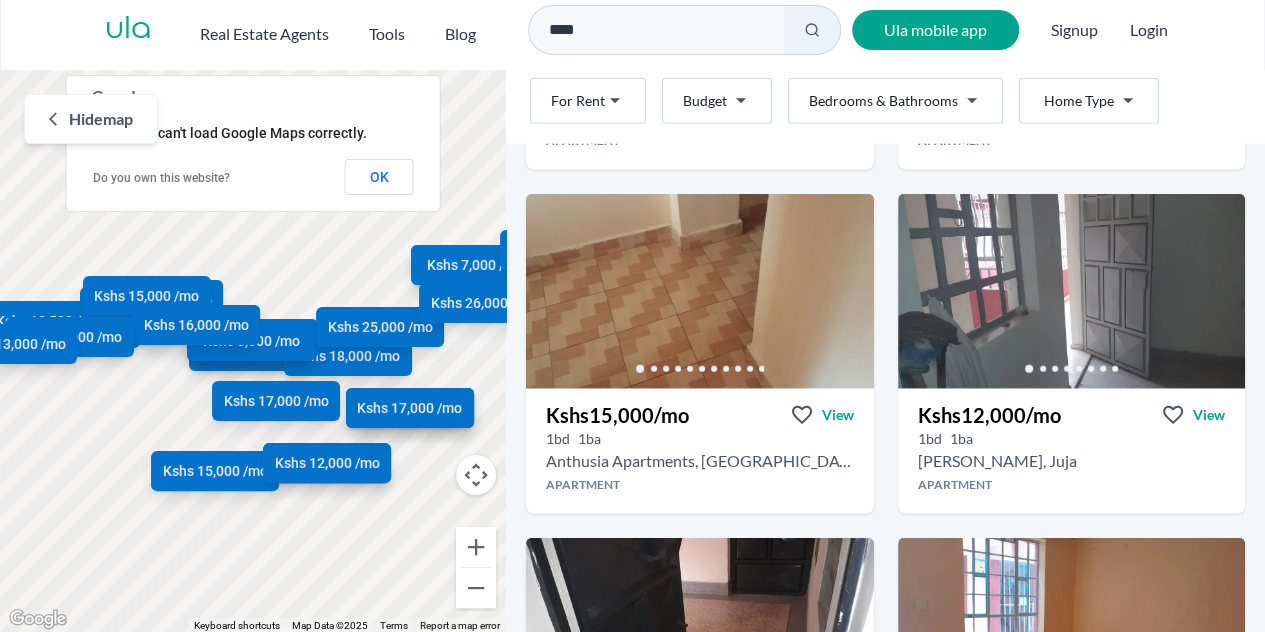 scroll, scrollTop: 2471, scrollLeft: 0, axis: vertical 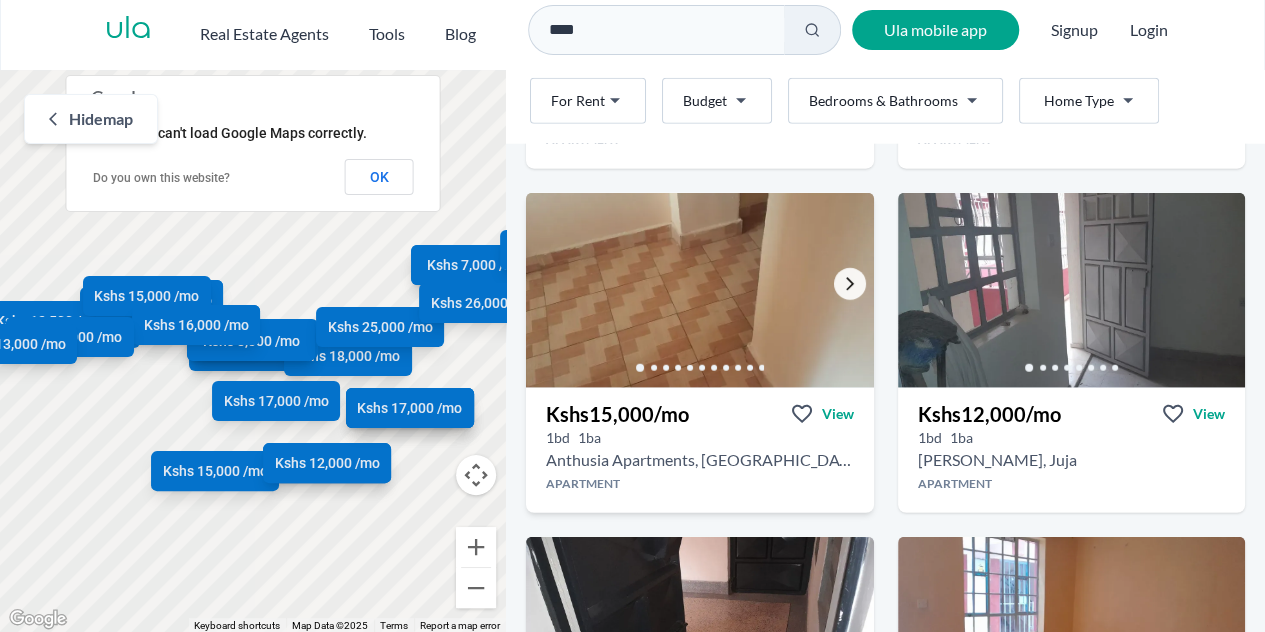 click 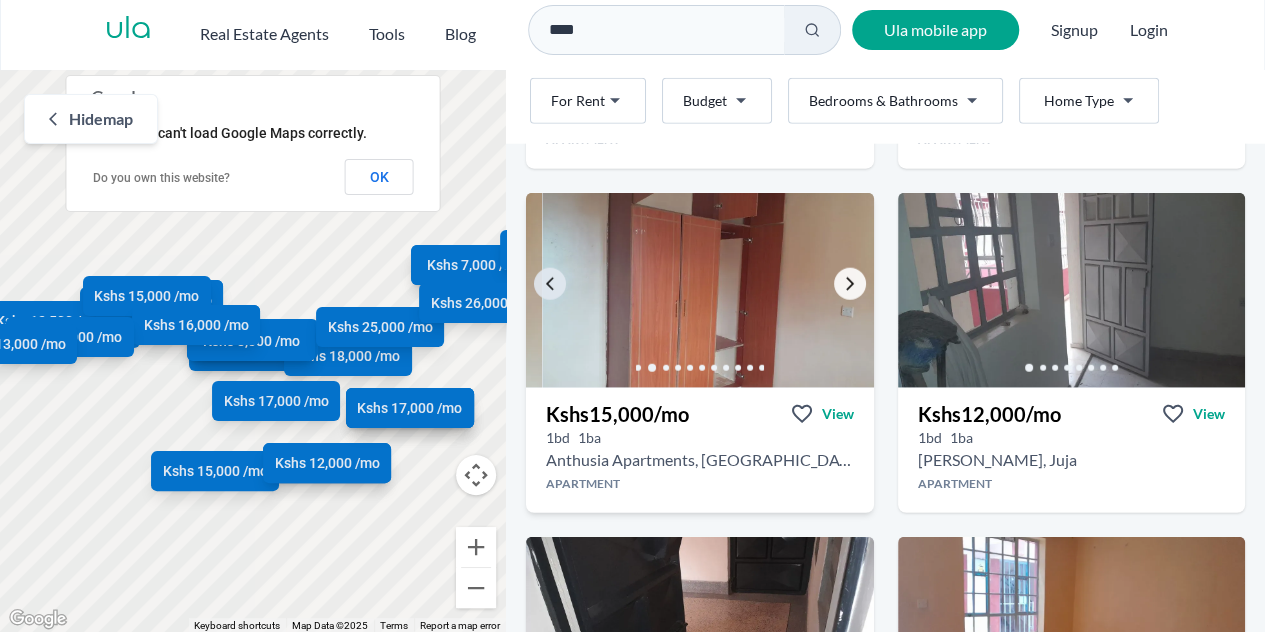 click 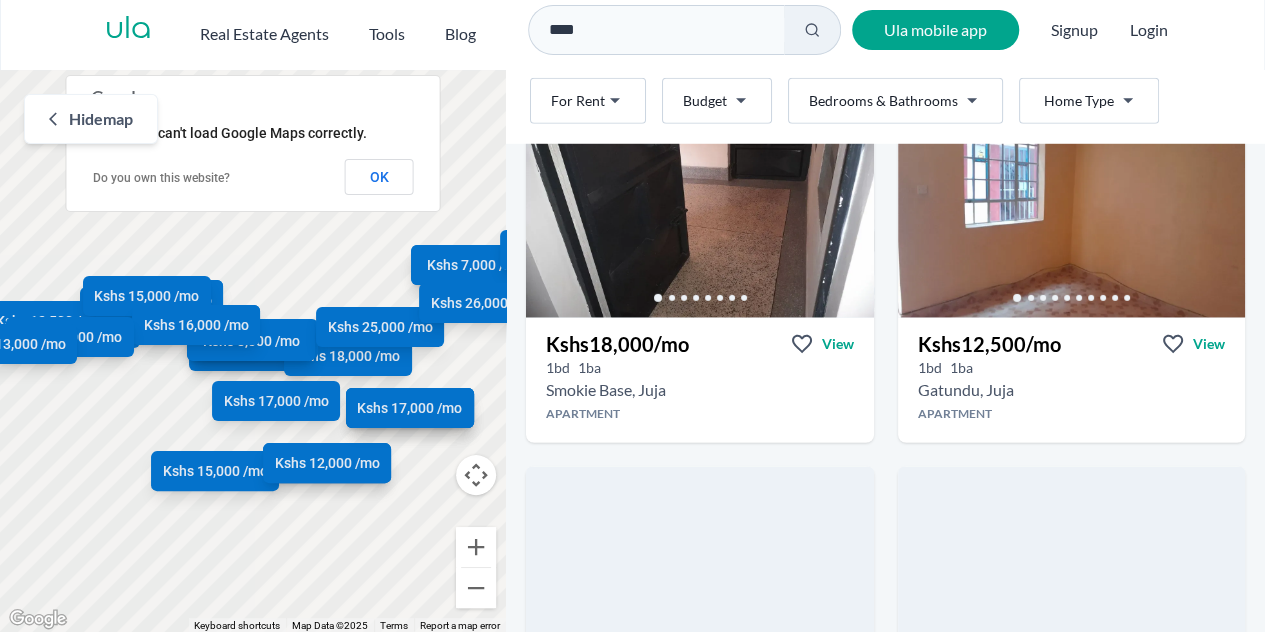 scroll, scrollTop: 3154, scrollLeft: 0, axis: vertical 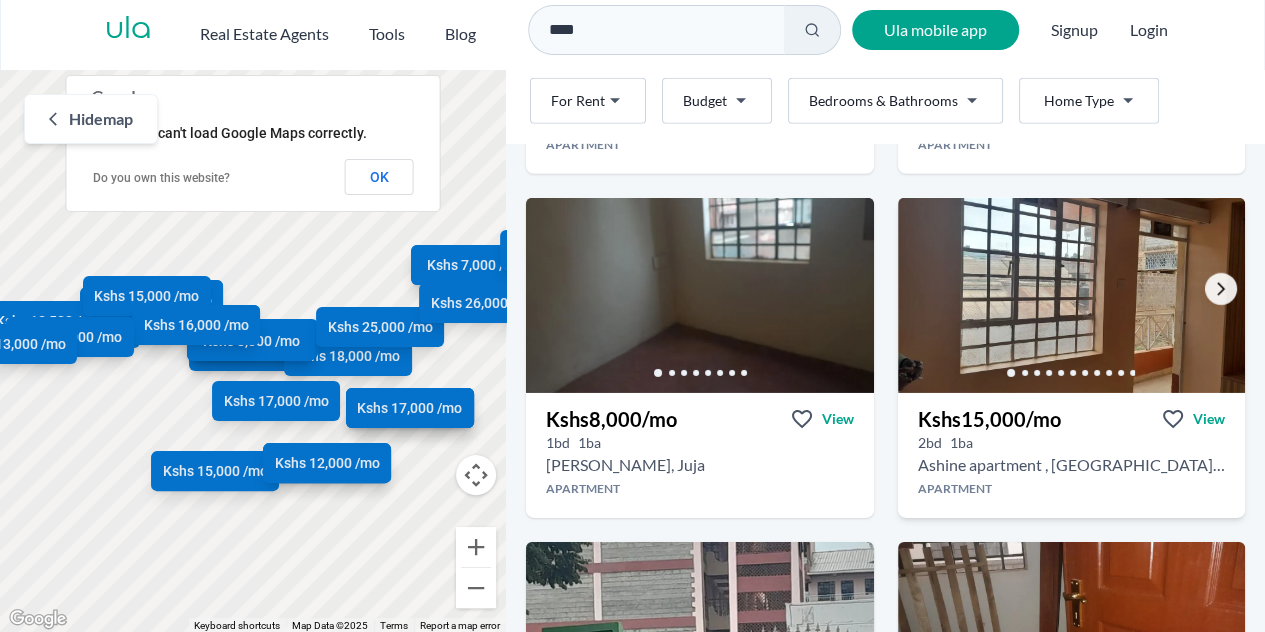 click 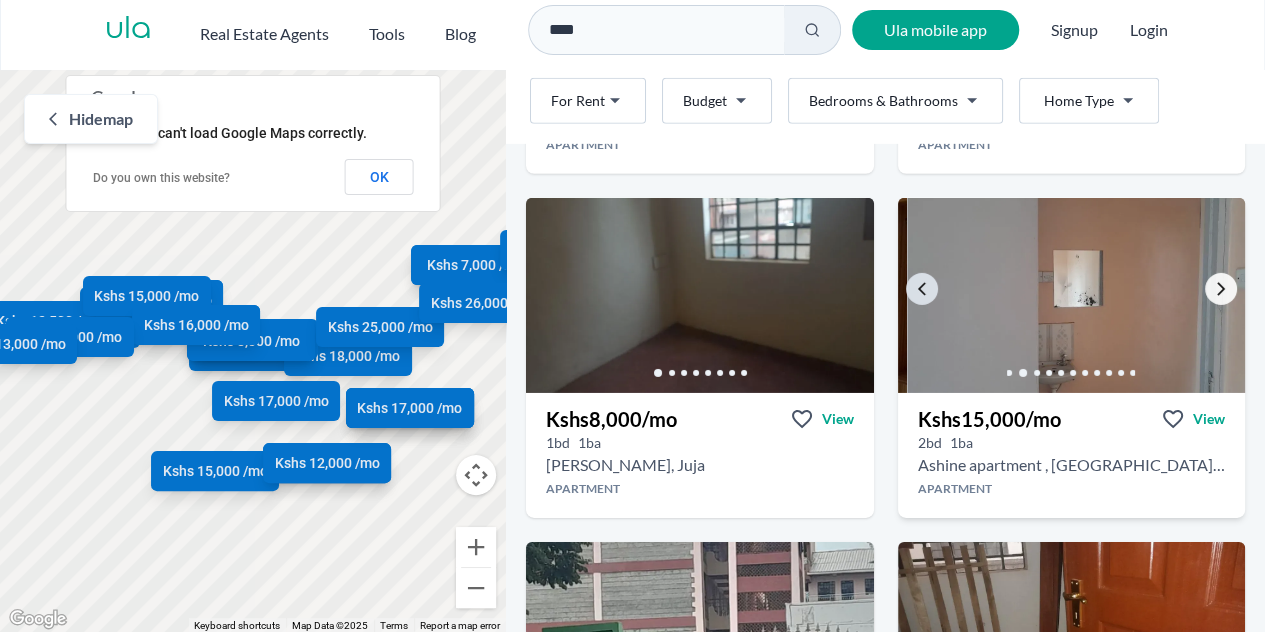click 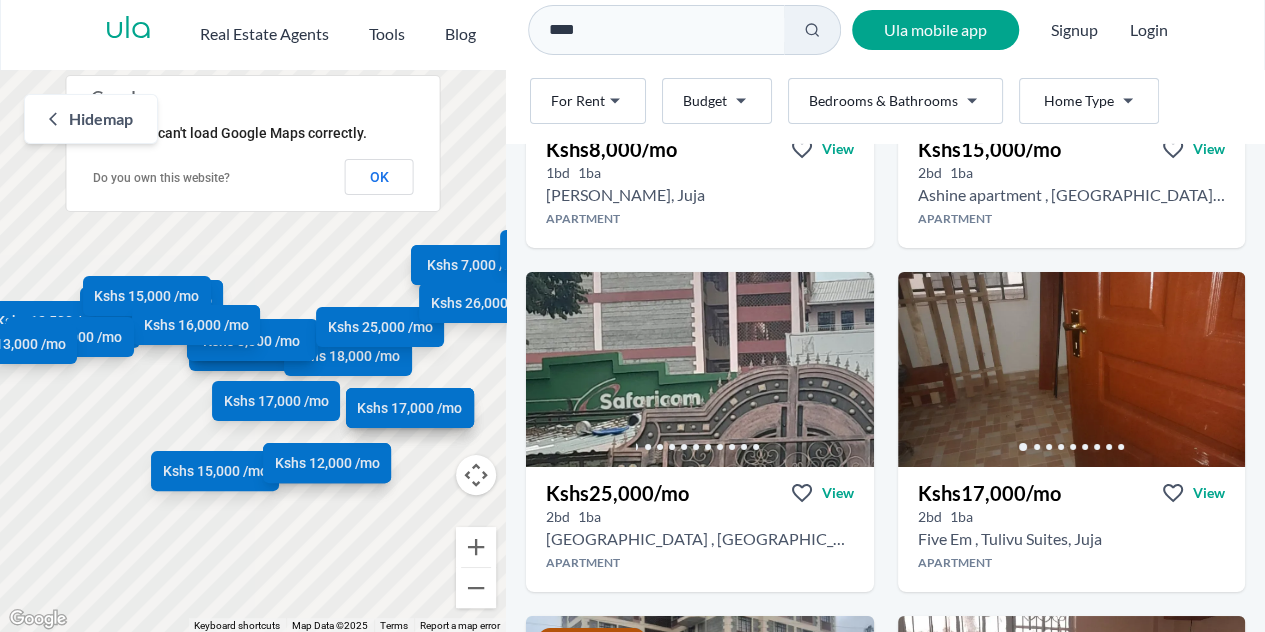 scroll, scrollTop: 3484, scrollLeft: 0, axis: vertical 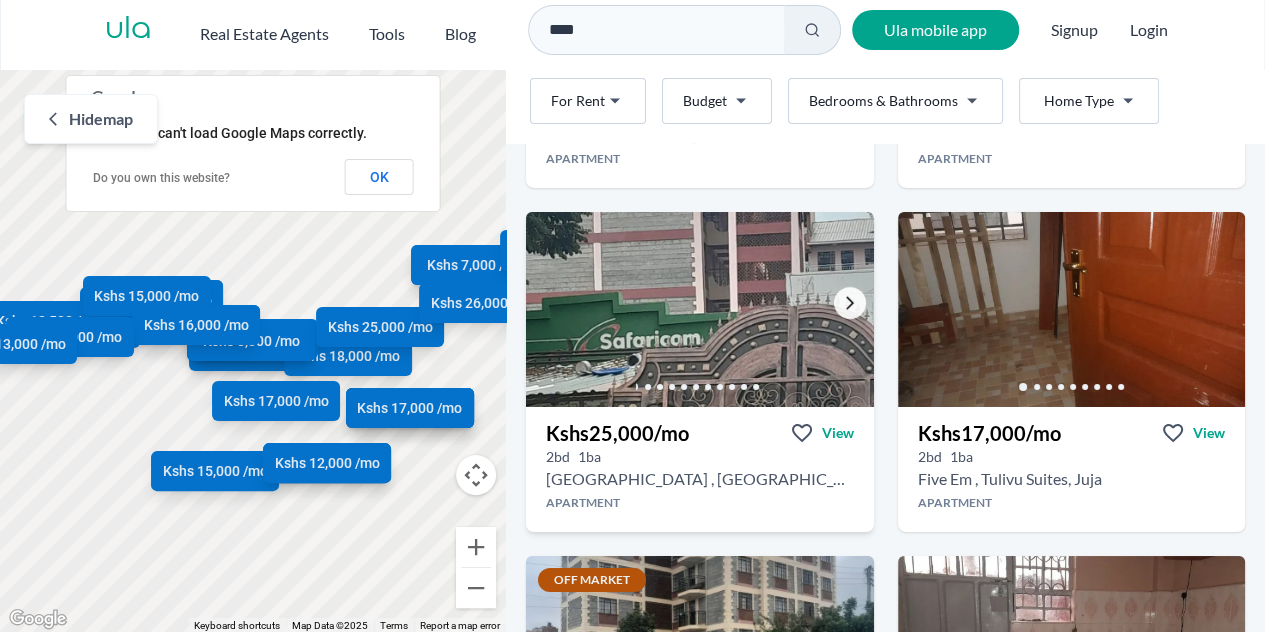 click at bounding box center (850, 303) 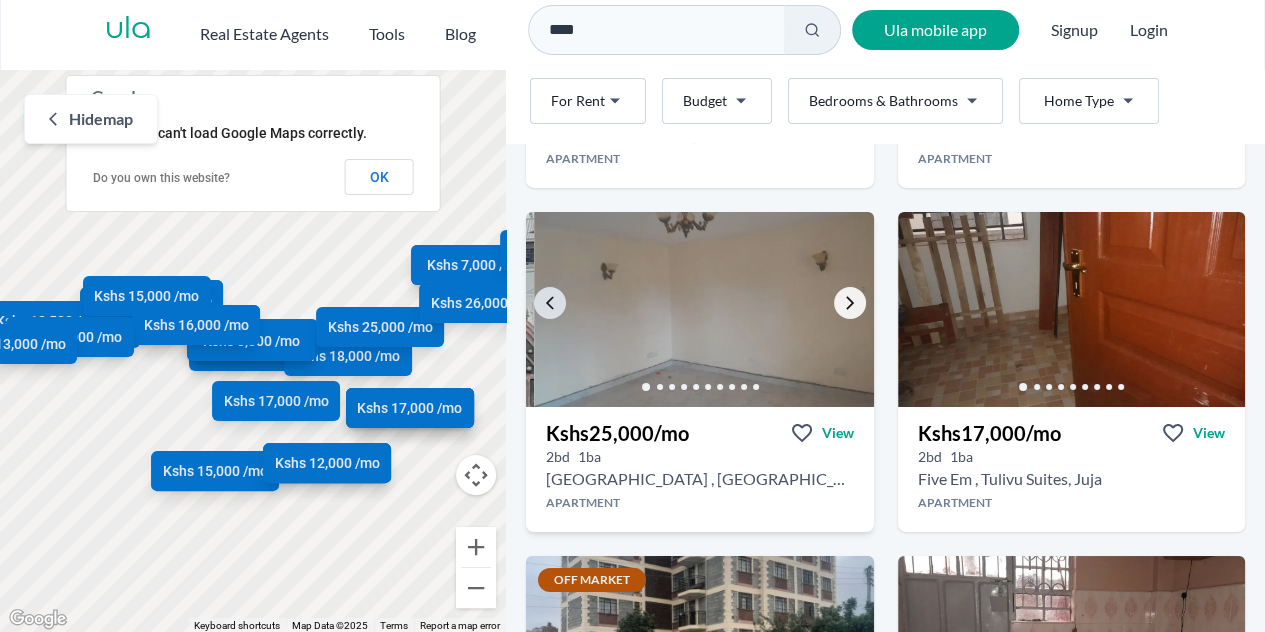 click 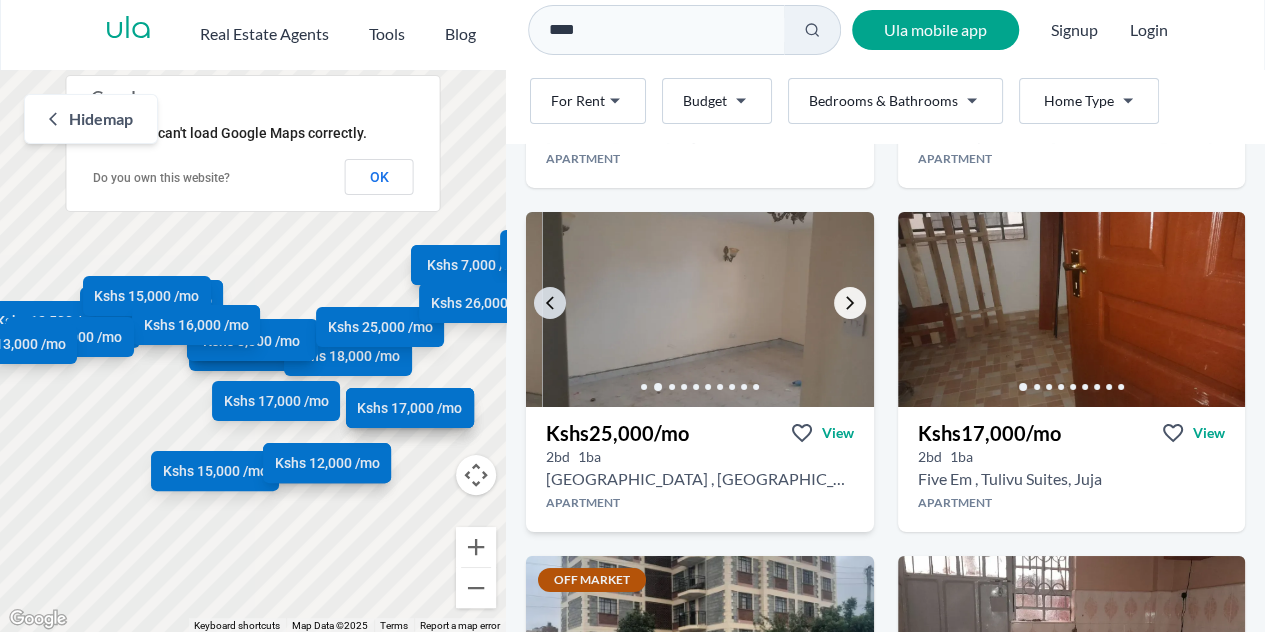 click 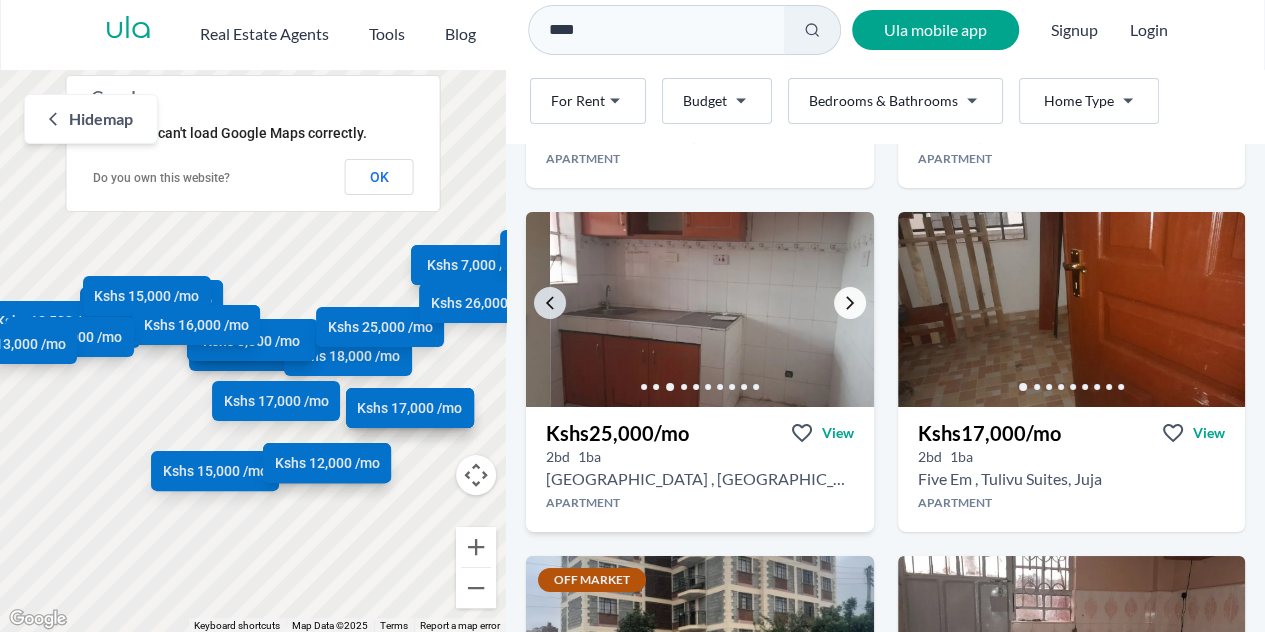 click 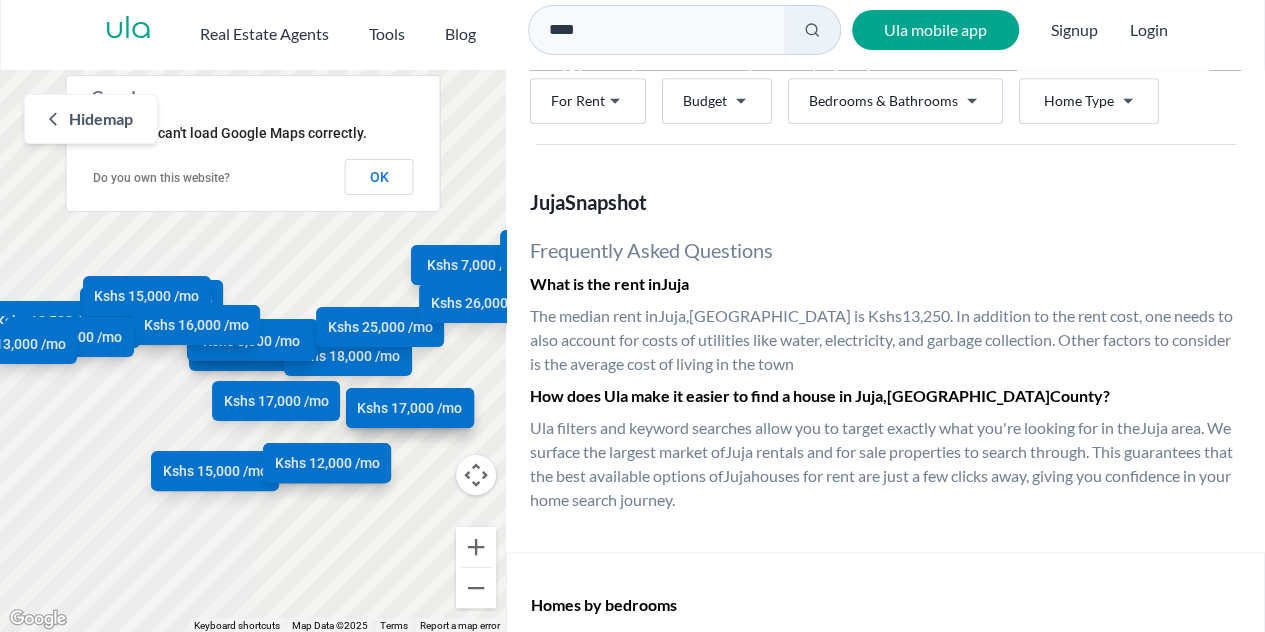 scroll, scrollTop: 5091, scrollLeft: 0, axis: vertical 